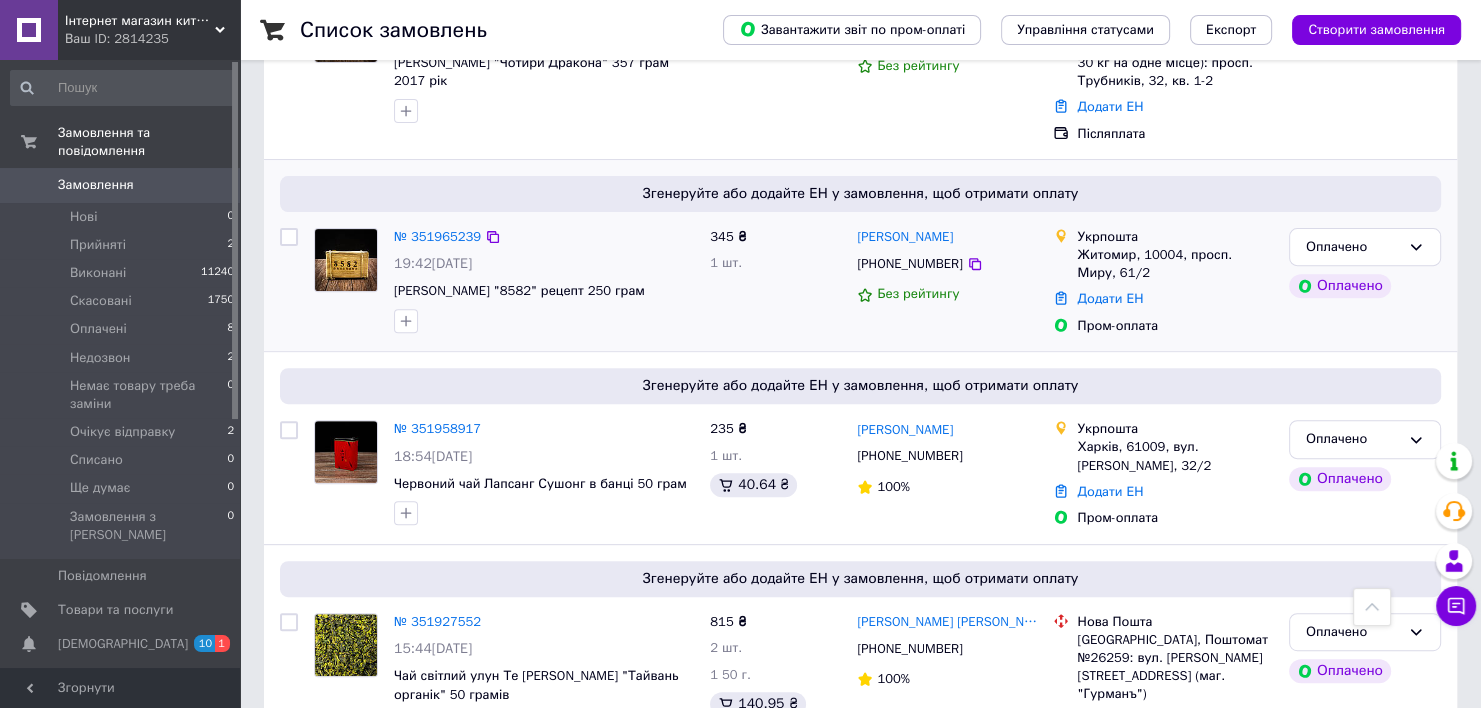 scroll, scrollTop: 668, scrollLeft: 0, axis: vertical 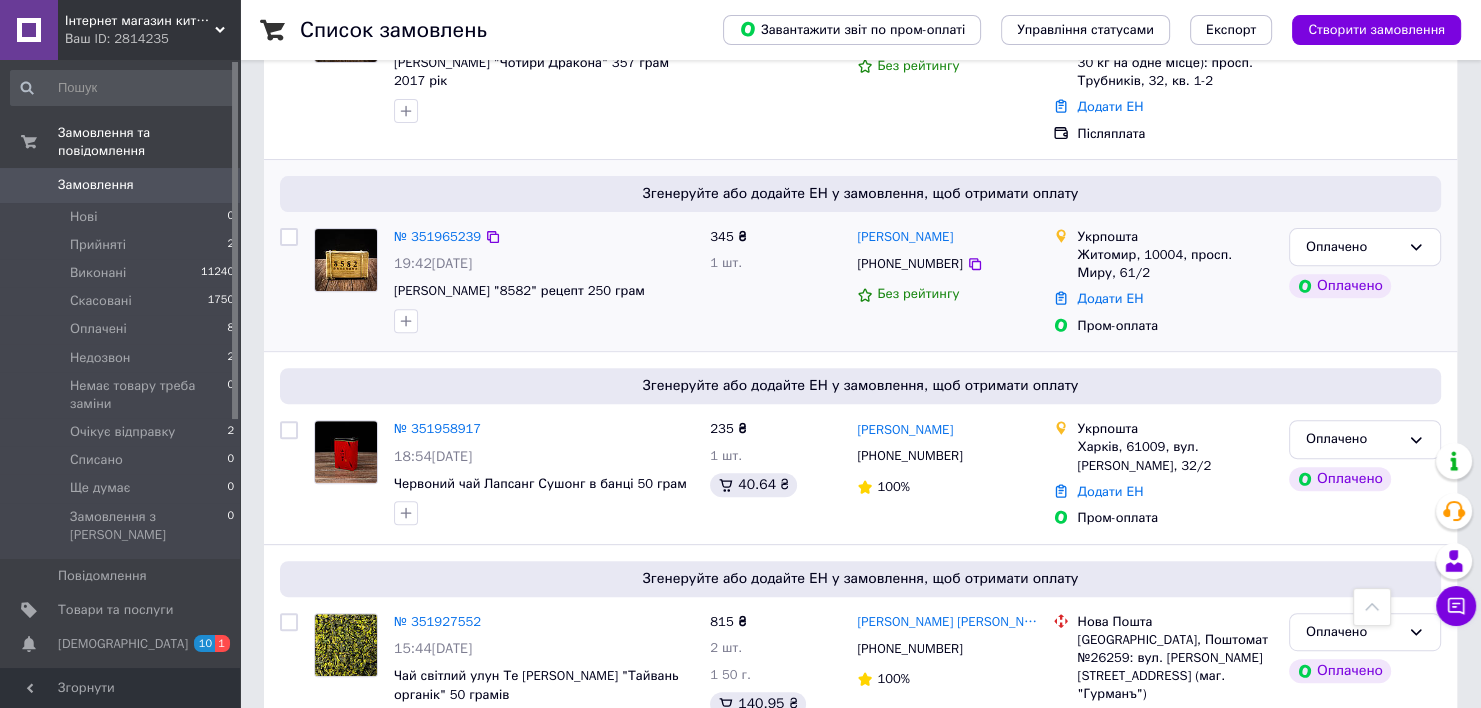 drag, startPoint x: 1104, startPoint y: 252, endPoint x: 1119, endPoint y: 224, distance: 31.764761 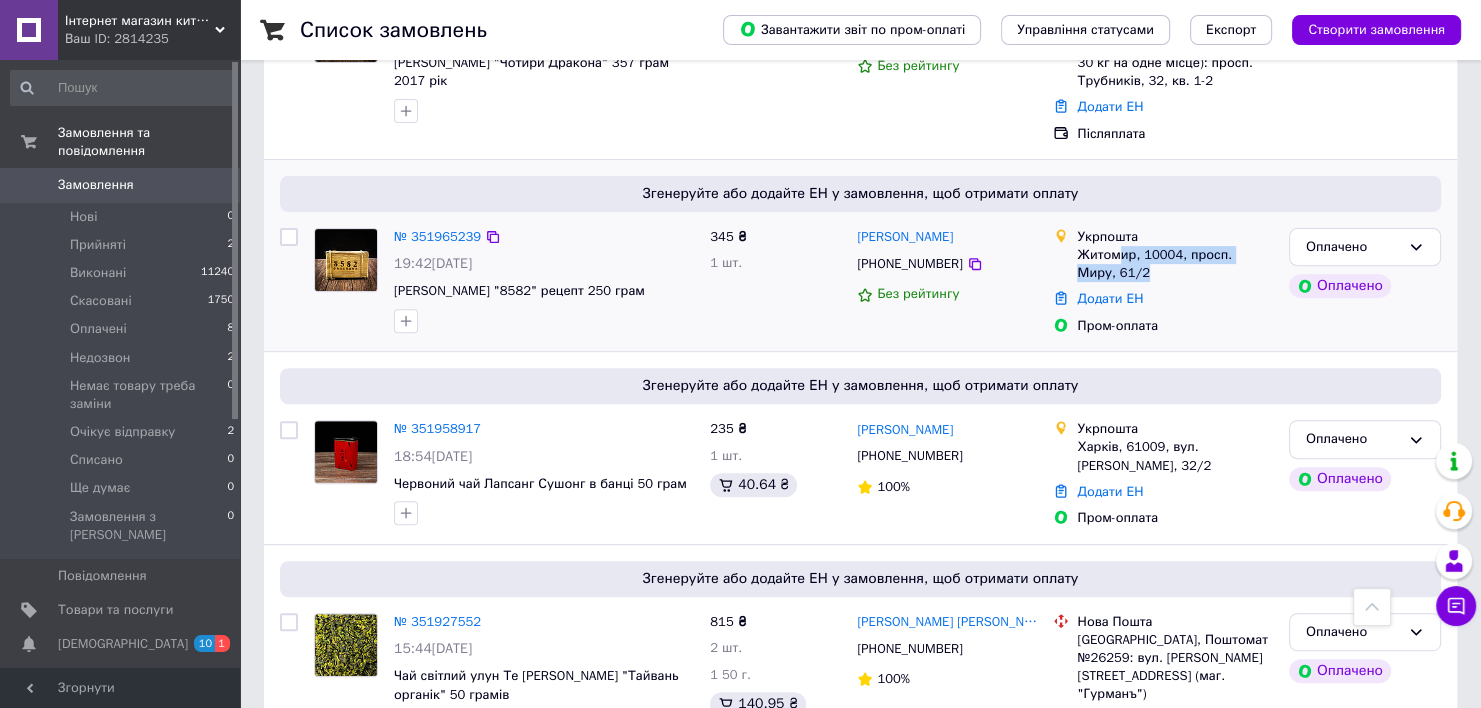 click on "Житомир, 10004, просп. Миру, 61/2" at bounding box center (1174, 264) 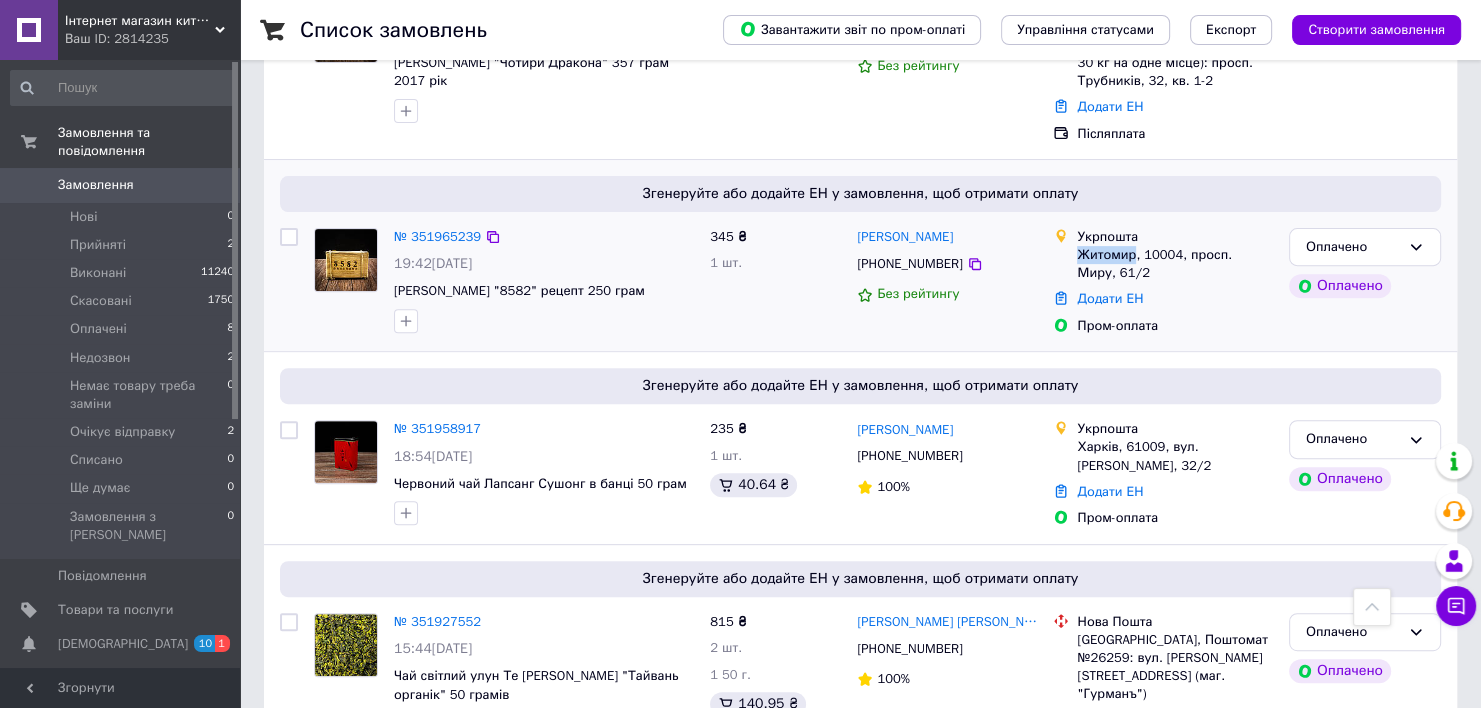 click on "Житомир, 10004, просп. Миру, 61/2" at bounding box center (1174, 264) 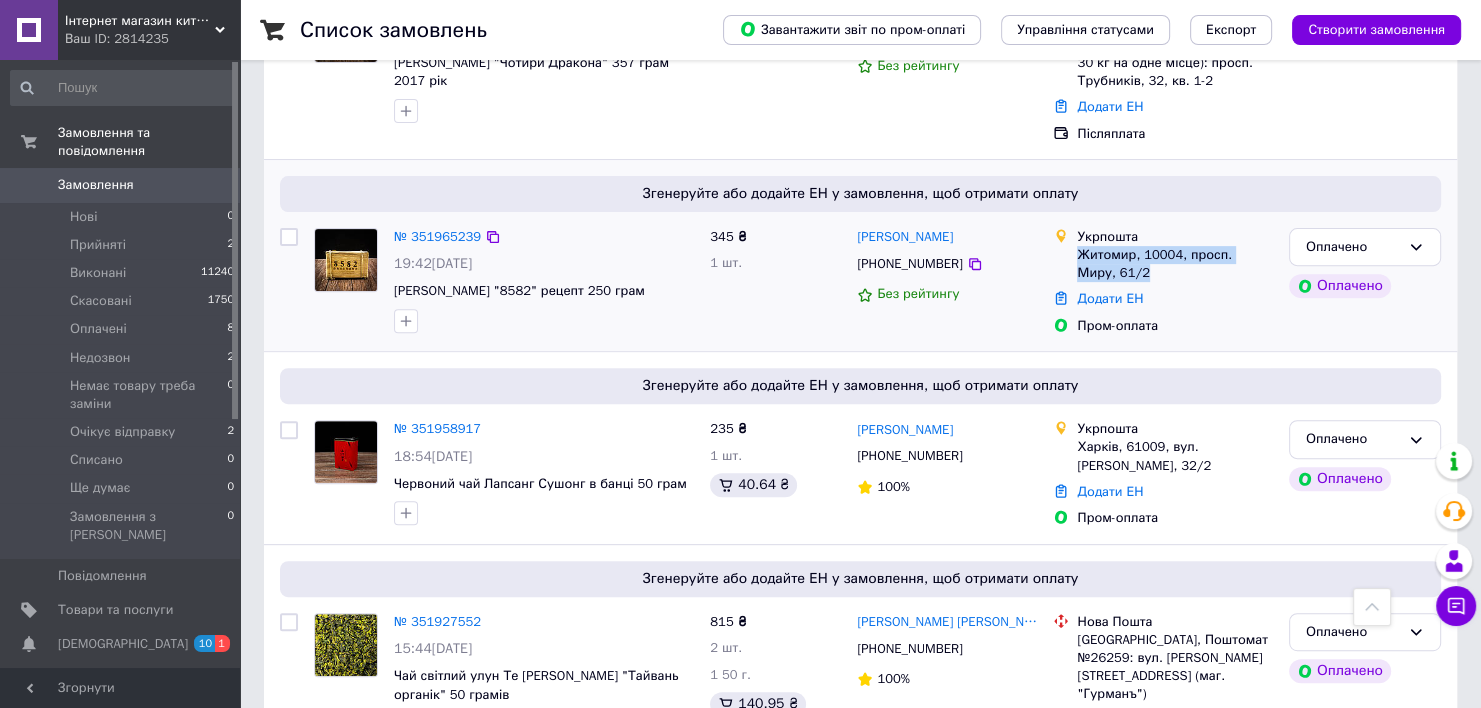 click on "Житомир, 10004, просп. Миру, 61/2" at bounding box center [1174, 264] 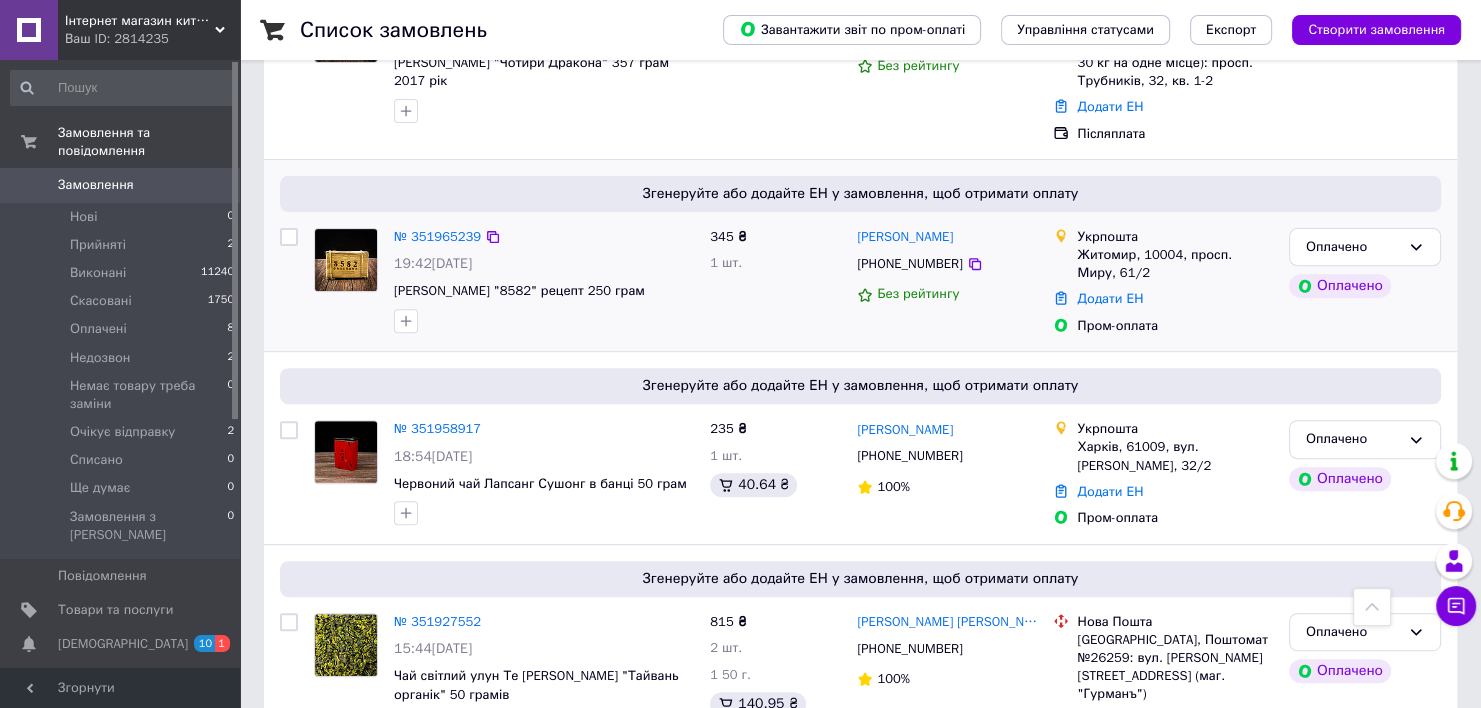 click on "Житомир, 10004, просп. Миру, 61/2" at bounding box center [1174, 264] 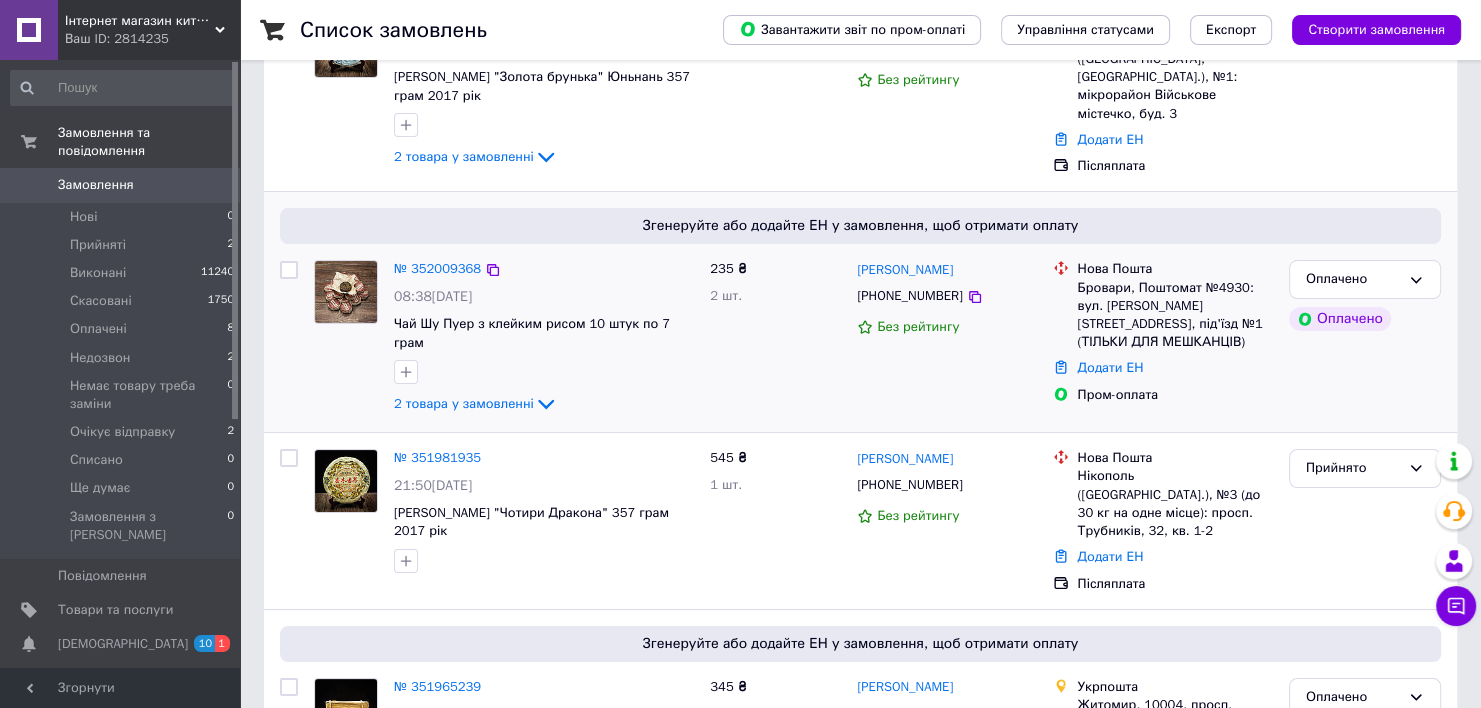 scroll, scrollTop: 0, scrollLeft: 0, axis: both 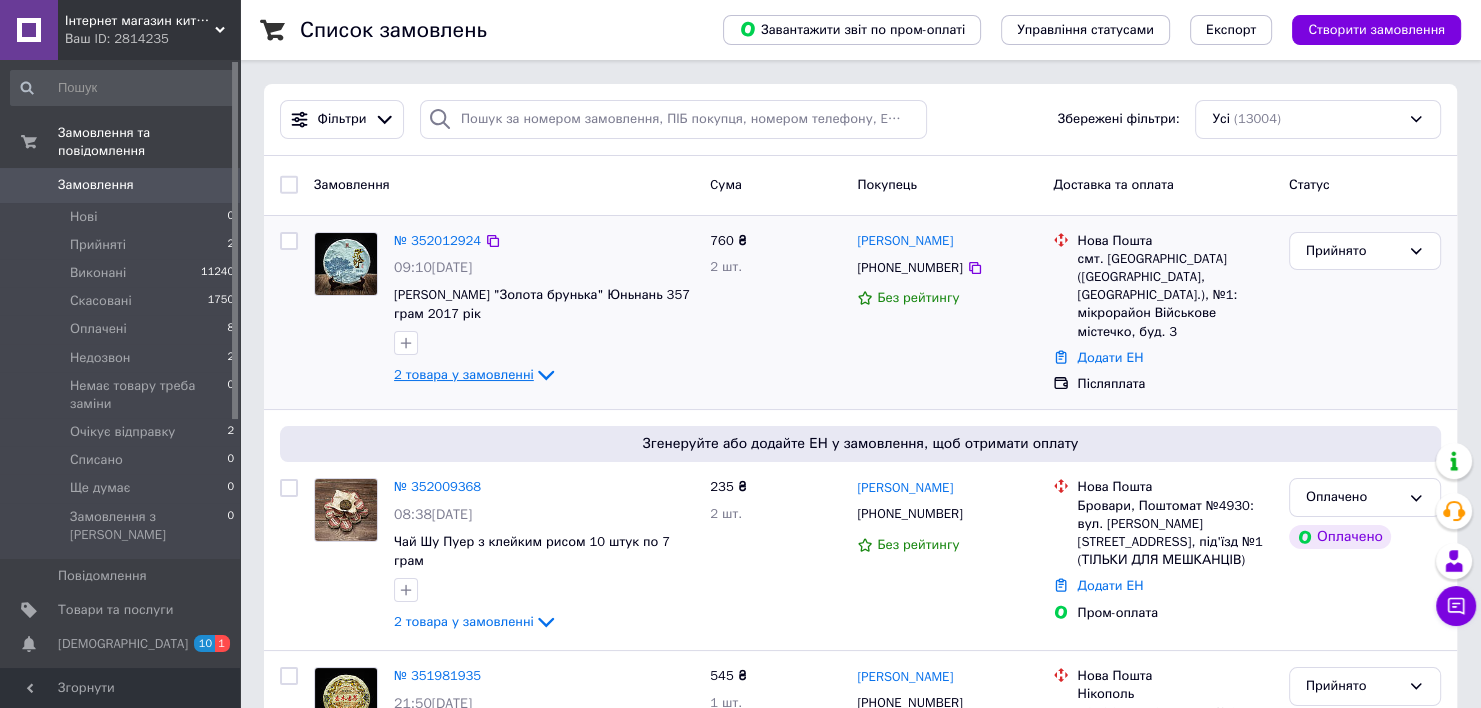 click on "2 товара у замовленні" at bounding box center (464, 374) 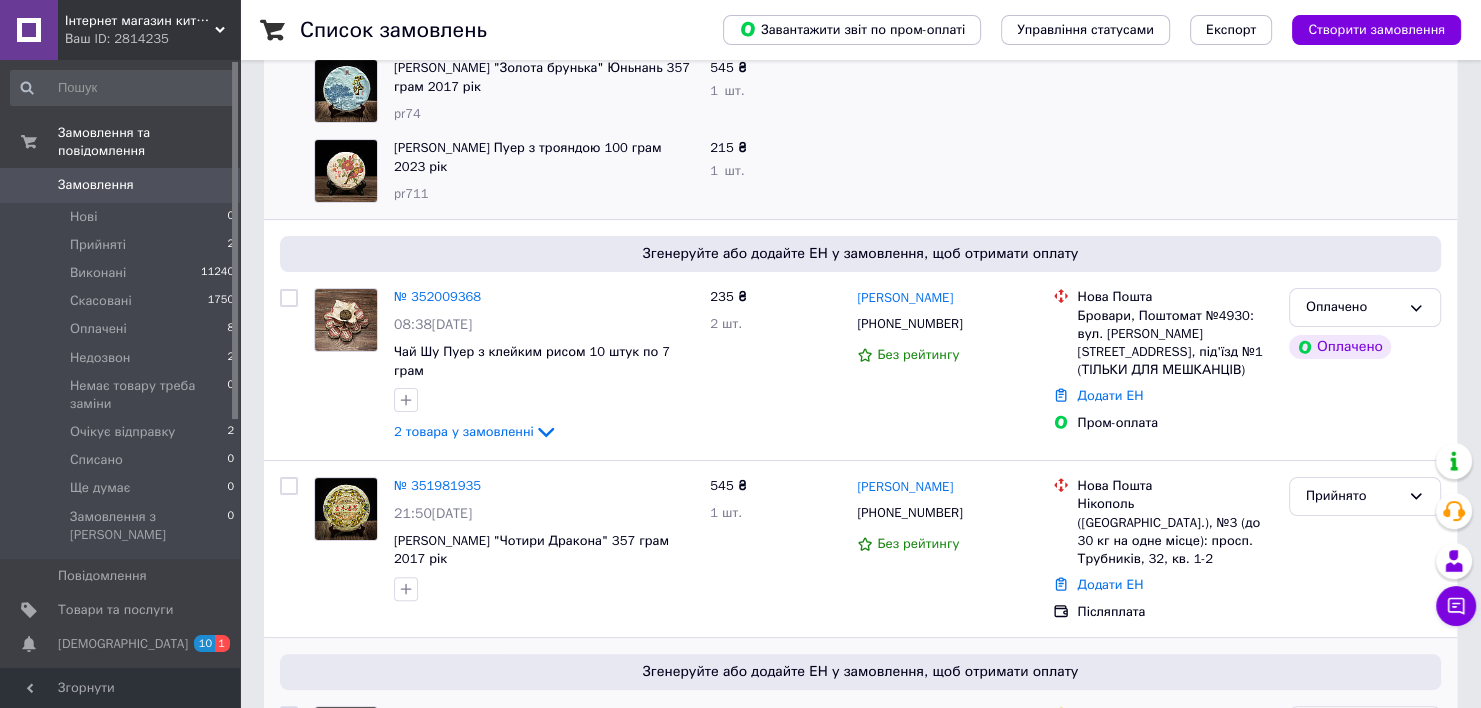 scroll, scrollTop: 348, scrollLeft: 0, axis: vertical 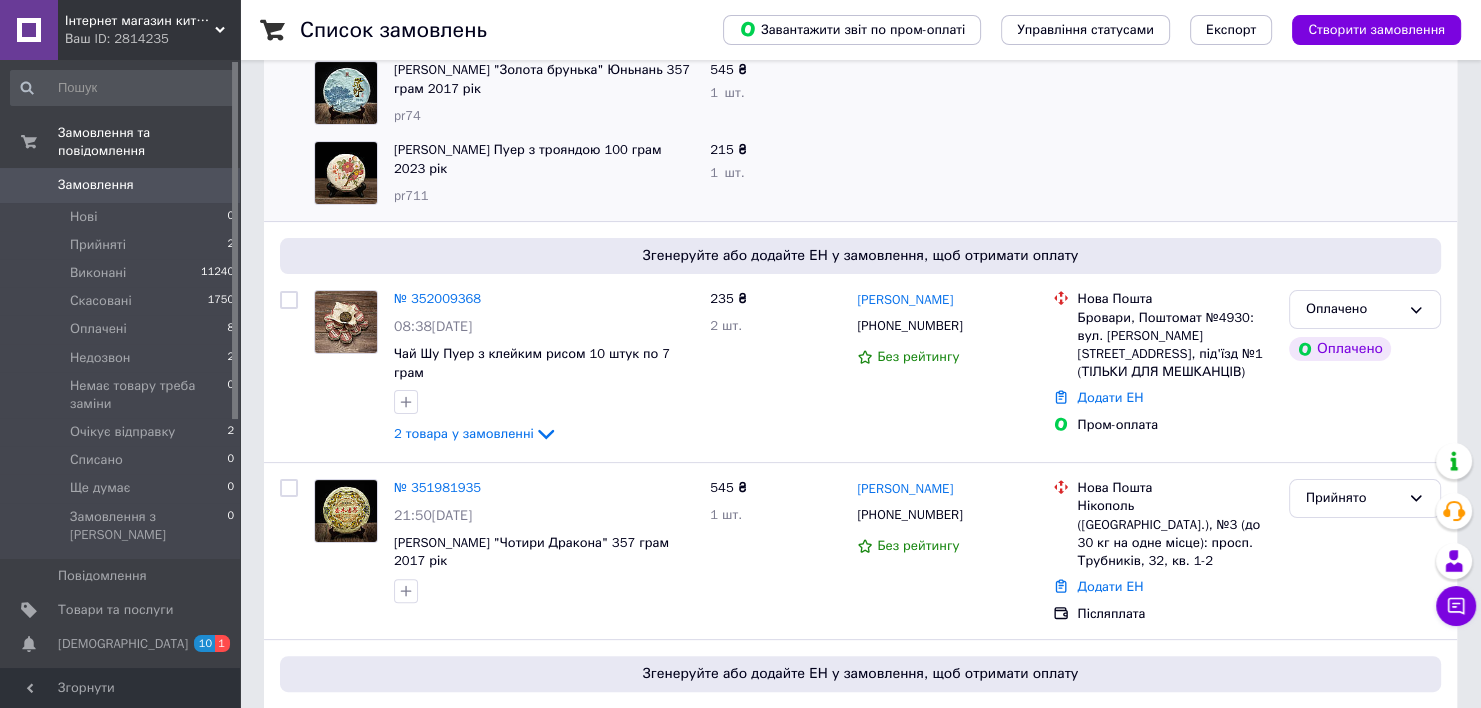 click on "1   шт." at bounding box center [727, 92] 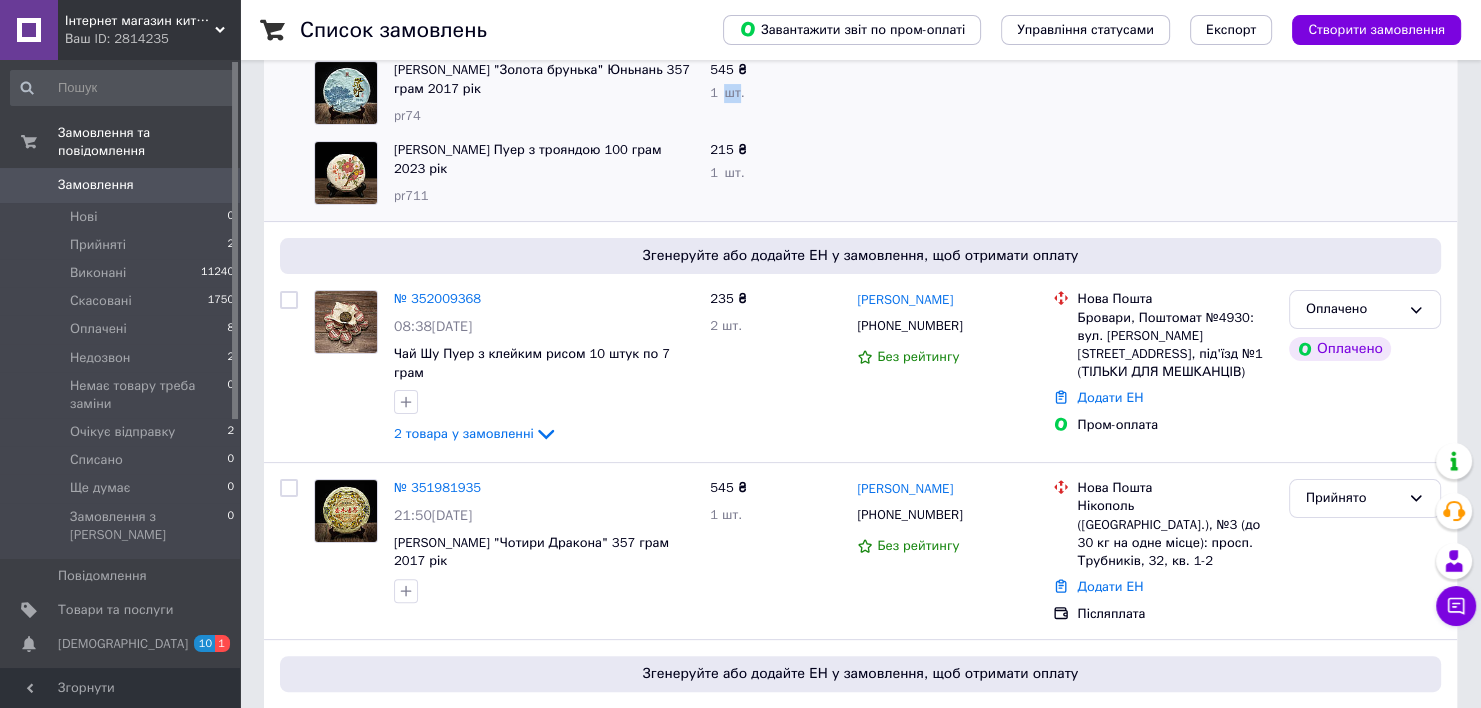 click on "1   шт." at bounding box center [727, 92] 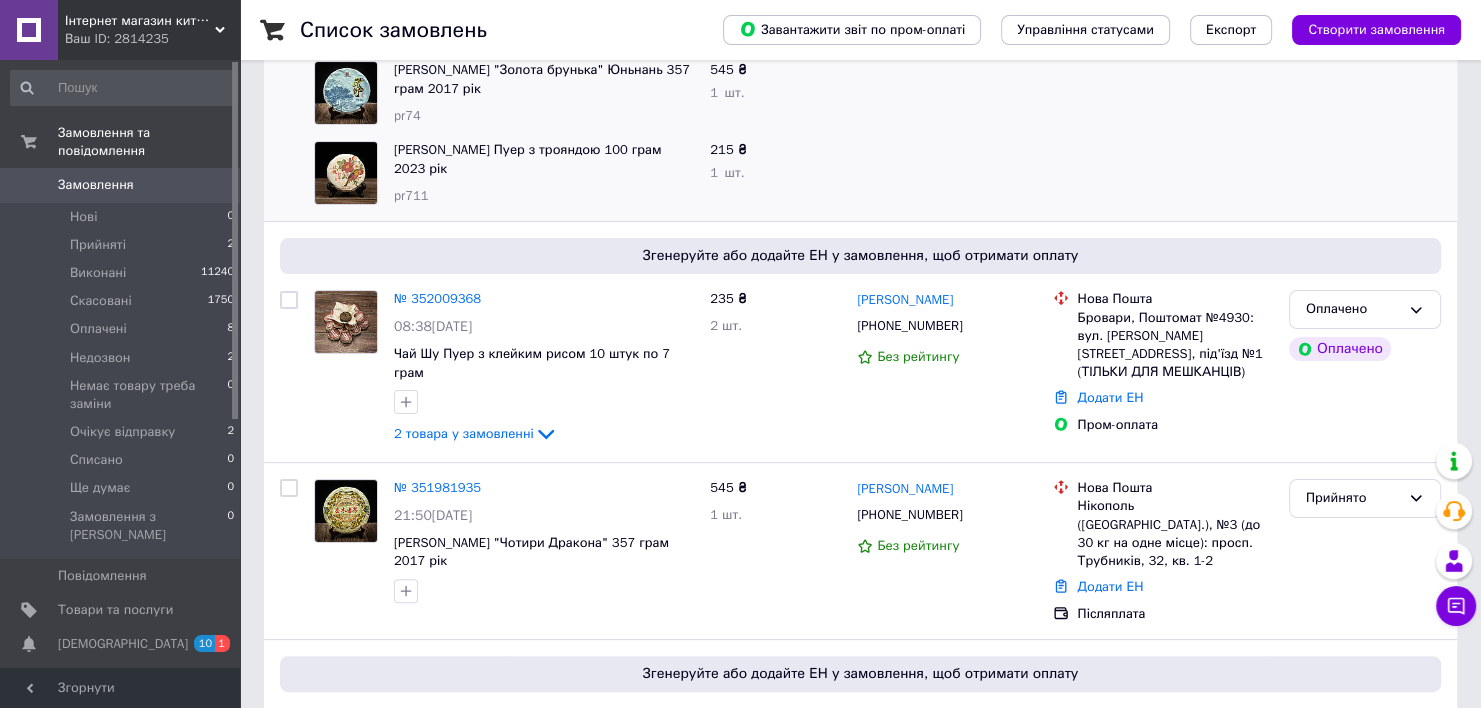 click on "Завантажити звіт по пром-оплаті Управління статусами Експорт Створити замовлення" at bounding box center (1072, 30) 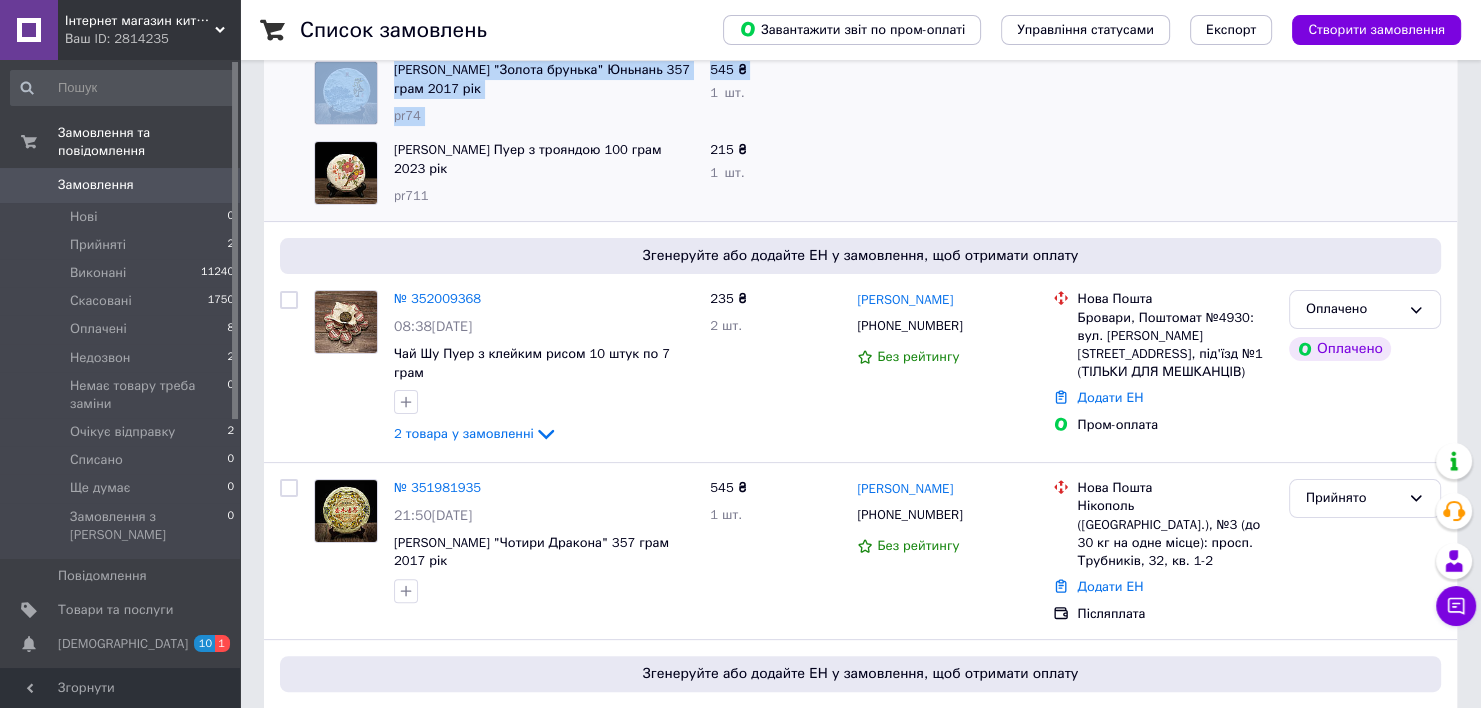 click on "Список замовлень   Завантажити звіт по пром-оплаті Управління статусами Експорт Створити замовлення Фільтри Збережені фільтри: Усі (13004) Замовлення Cума Покупець Доставка та оплата Статус № 352012924 09:10[DATE] [PERSON_NAME] "Золота брунька" Юньнань 357 грам 2017 рік 2 товара у замовленні 760 ₴ 2 шт. [PERSON_NAME] [PHONE_NUMBER] Без рейтингу Нова Пошта смт. [GEOGRAPHIC_DATA] ([GEOGRAPHIC_DATA], [GEOGRAPHIC_DATA].), №1: мікрорайон Військове містечко, буд. 3 Додати ЕН Післяплата Прийнято Чай Шен Пуер "Золота брунька" Юньнань 357 грам 2017 рік pr74 545 ₴ 1   шт. pr711 215 ₴ 1   шт. № 352009368 08:38[DATE] 235 ₴ 100% 1" at bounding box center (860, 1779) 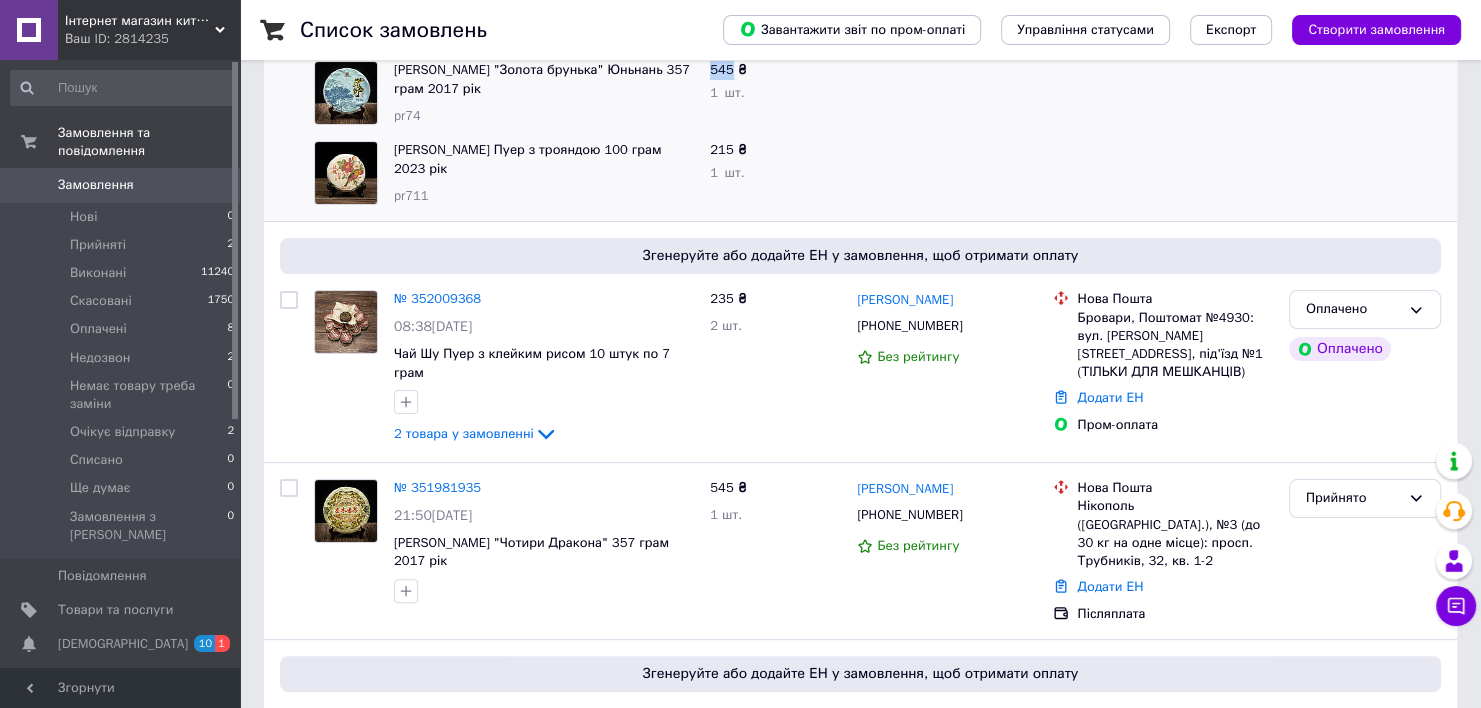 click on "545 ₴" at bounding box center (728, 69) 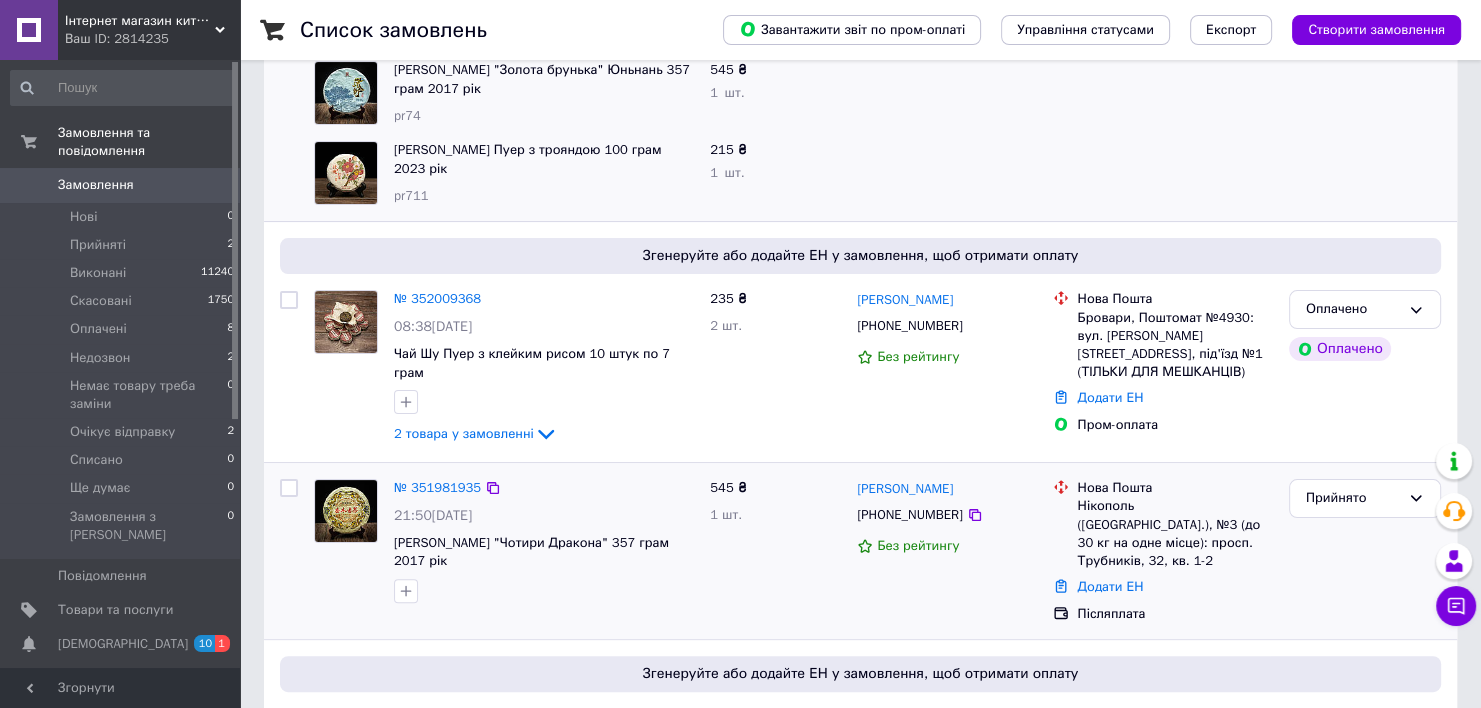 click on "545 ₴" at bounding box center (728, 487) 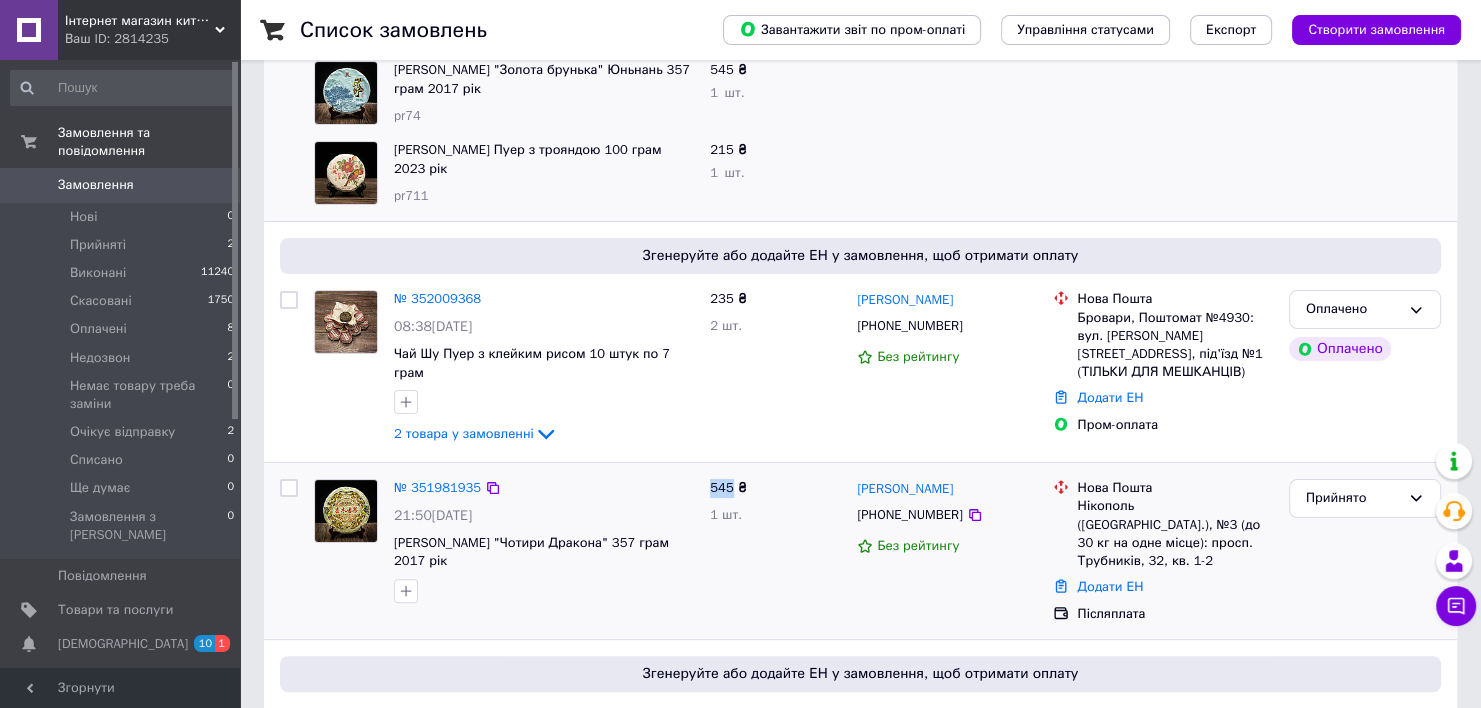 click on "545 ₴" at bounding box center (728, 487) 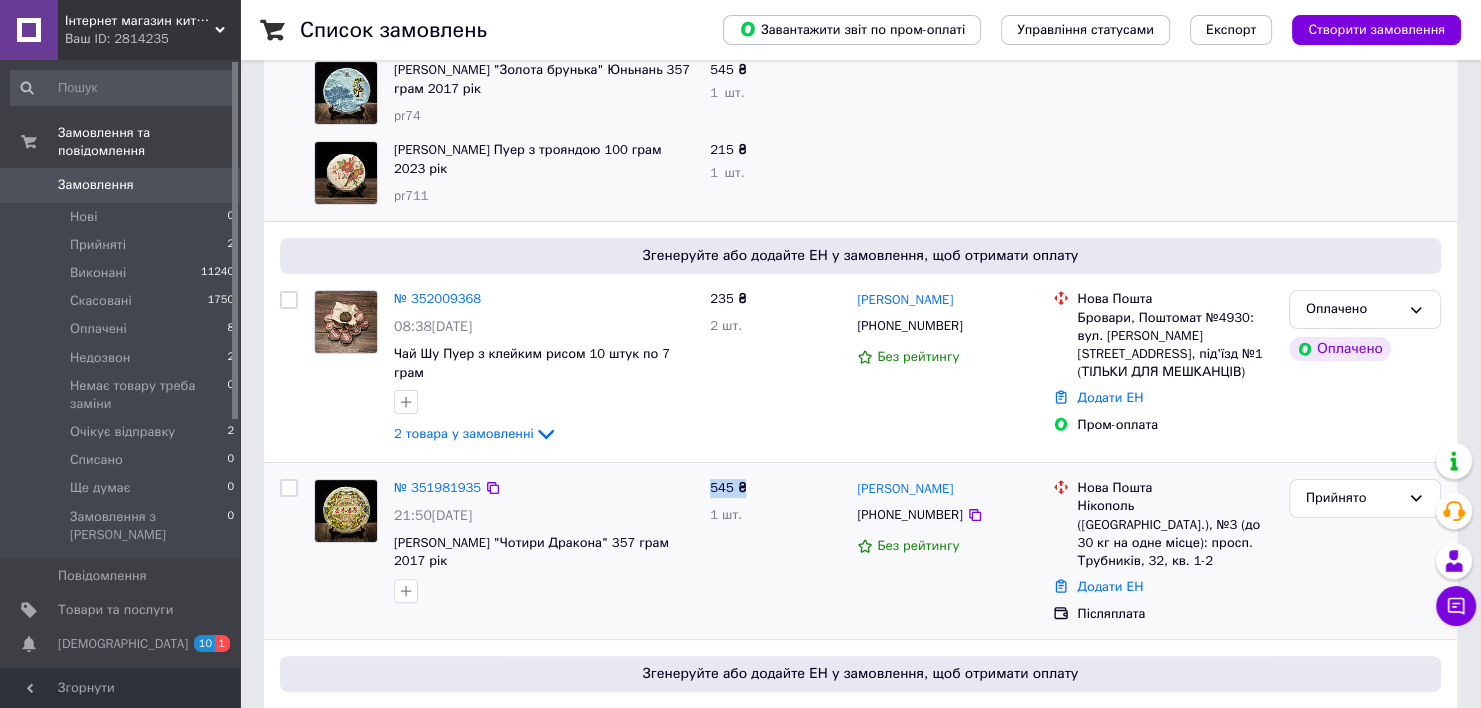 click on "545 ₴" at bounding box center (728, 487) 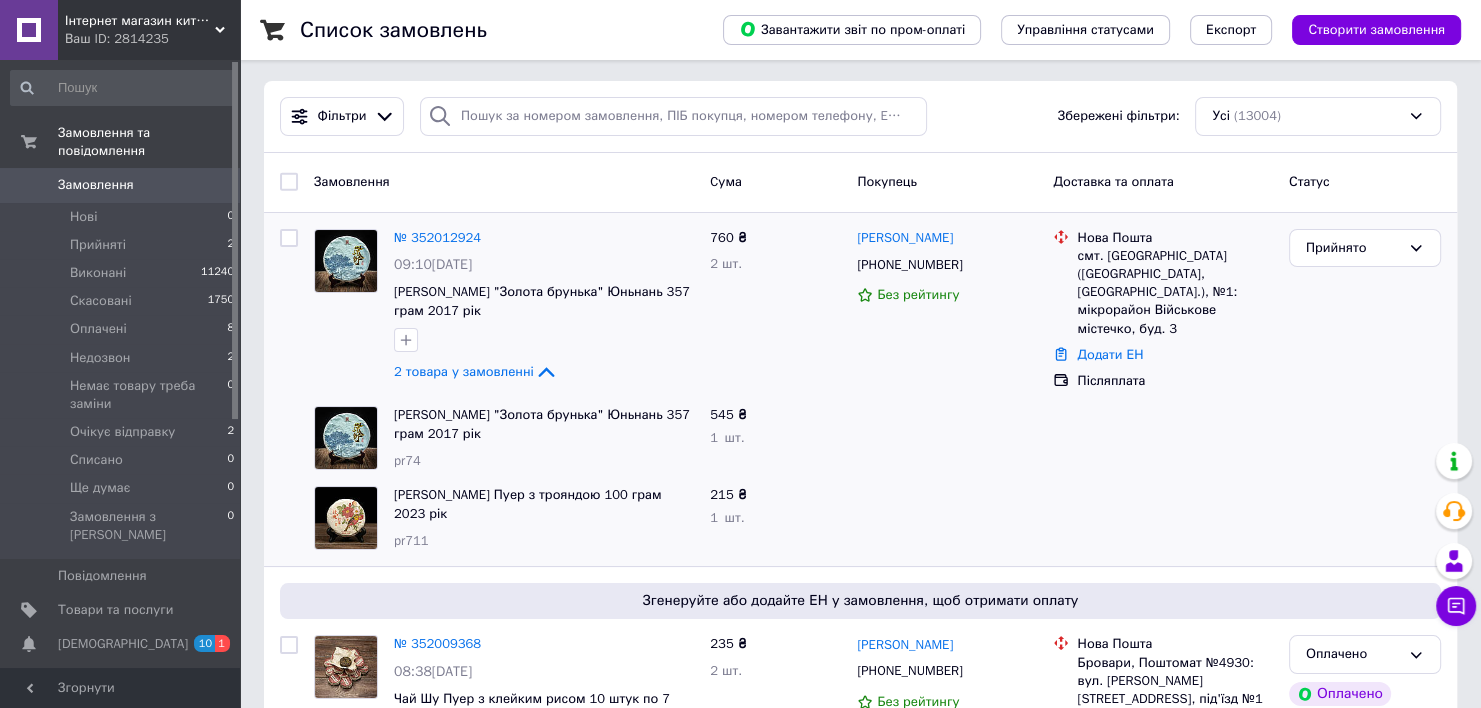 scroll, scrollTop: 0, scrollLeft: 0, axis: both 